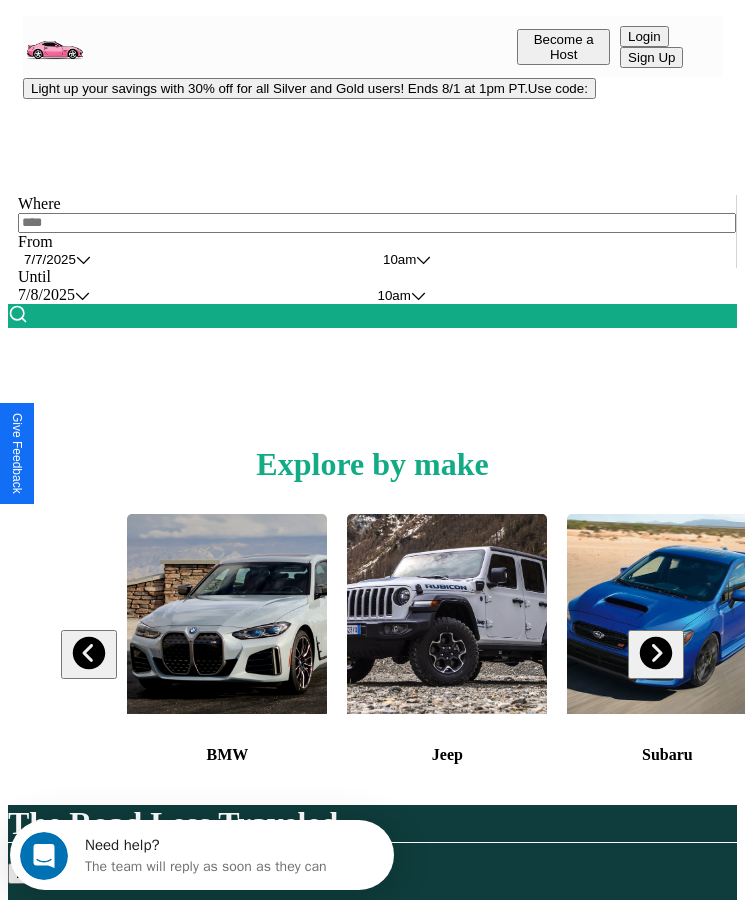 scroll, scrollTop: 0, scrollLeft: 0, axis: both 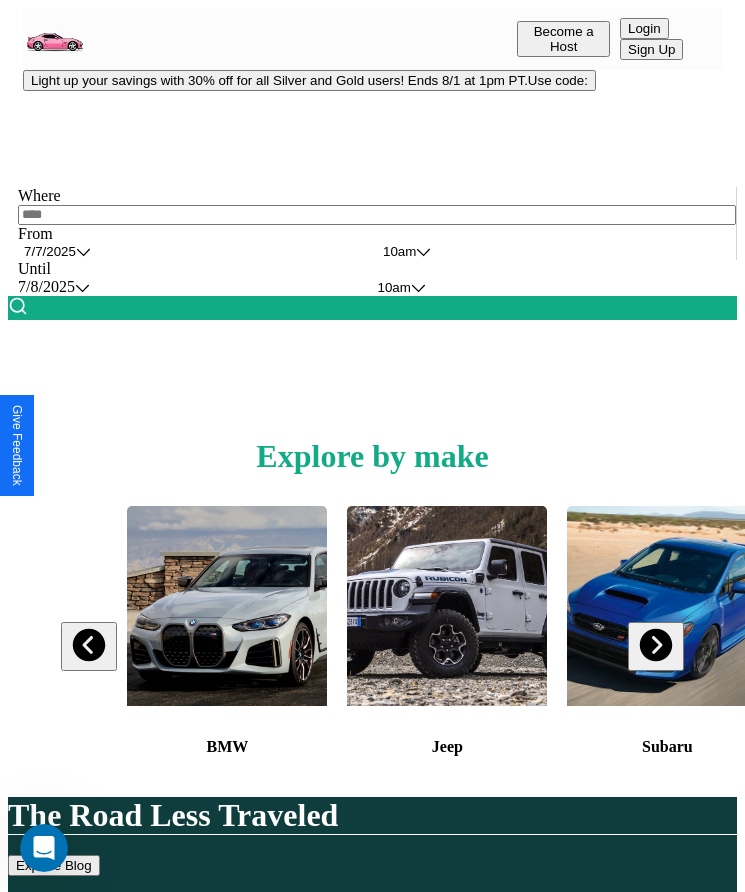 click at bounding box center (377, 215) 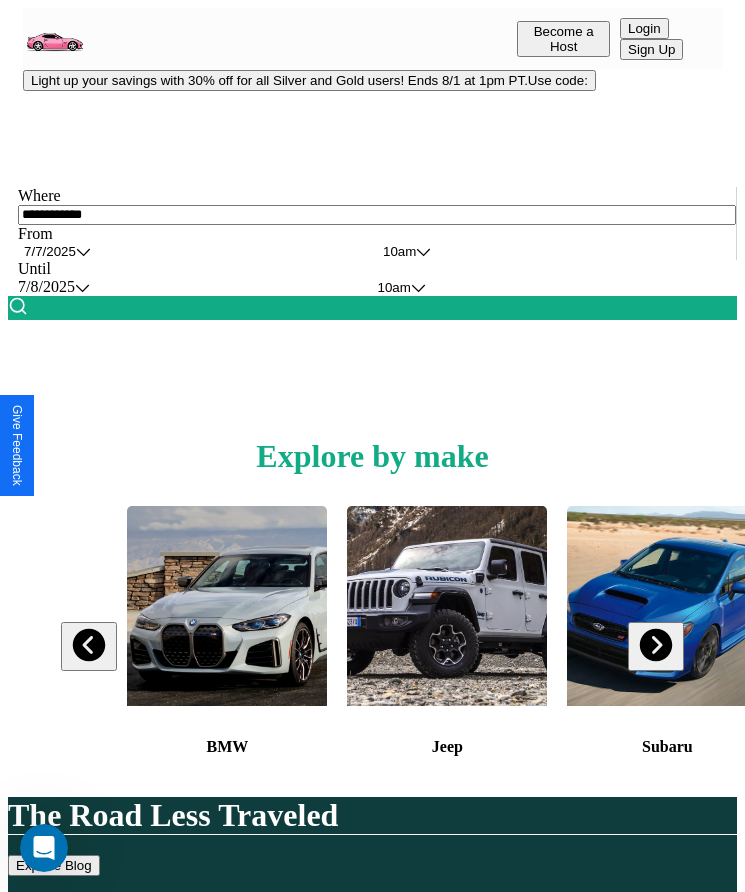 type on "**********" 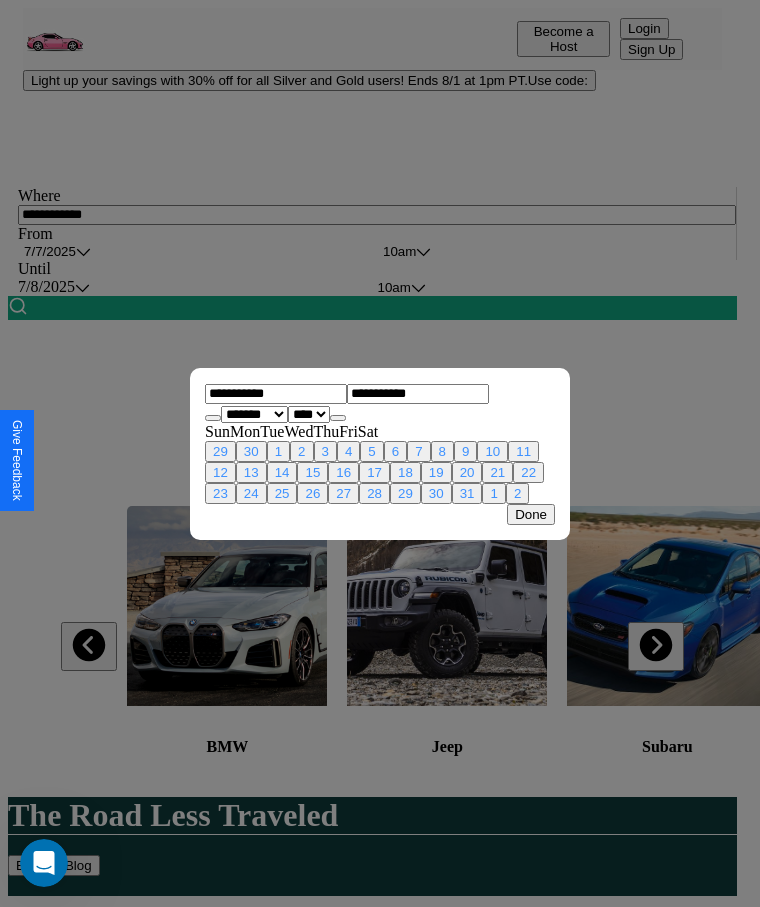click on "******* ******** ***** ***** *** **** **** ****** ********* ******* ******** ********" at bounding box center [254, 414] 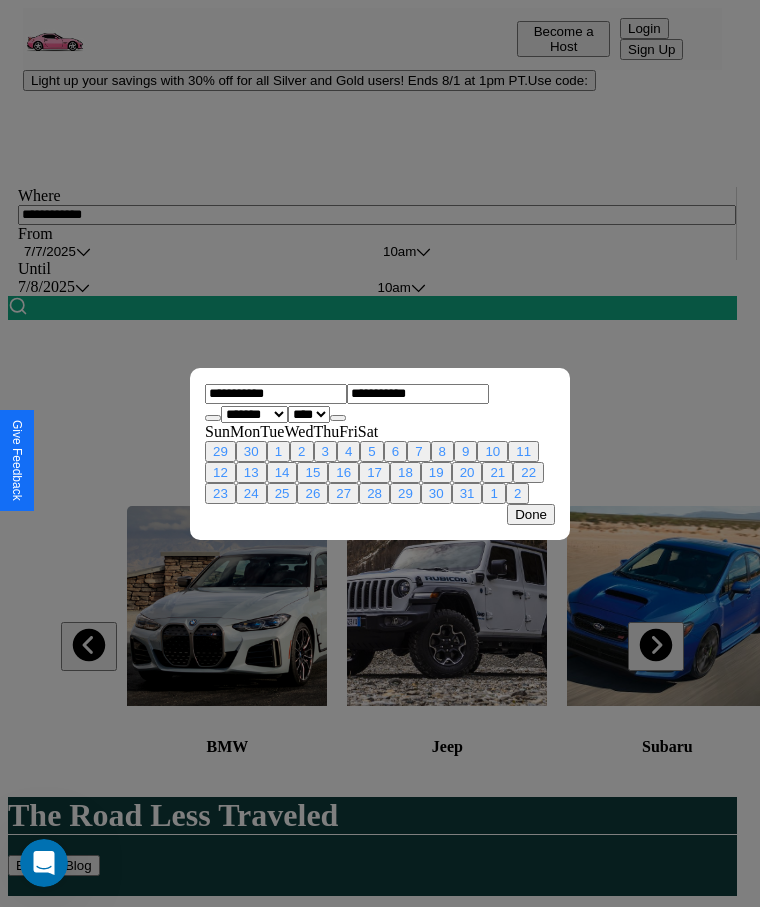 click on "20" at bounding box center (467, 472) 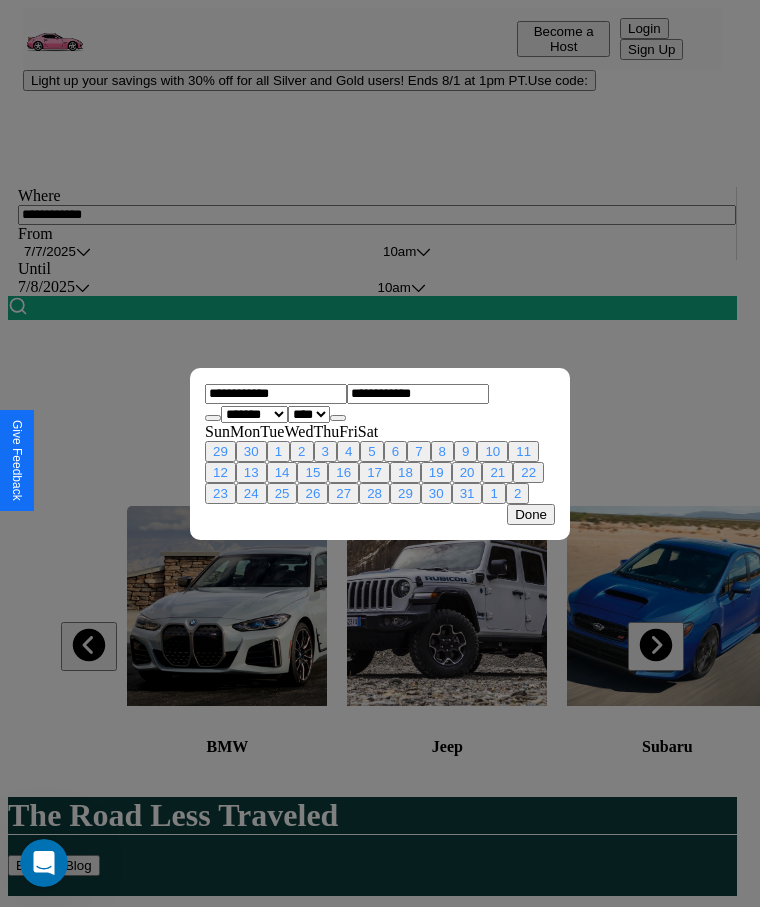 click on "21" at bounding box center [497, 472] 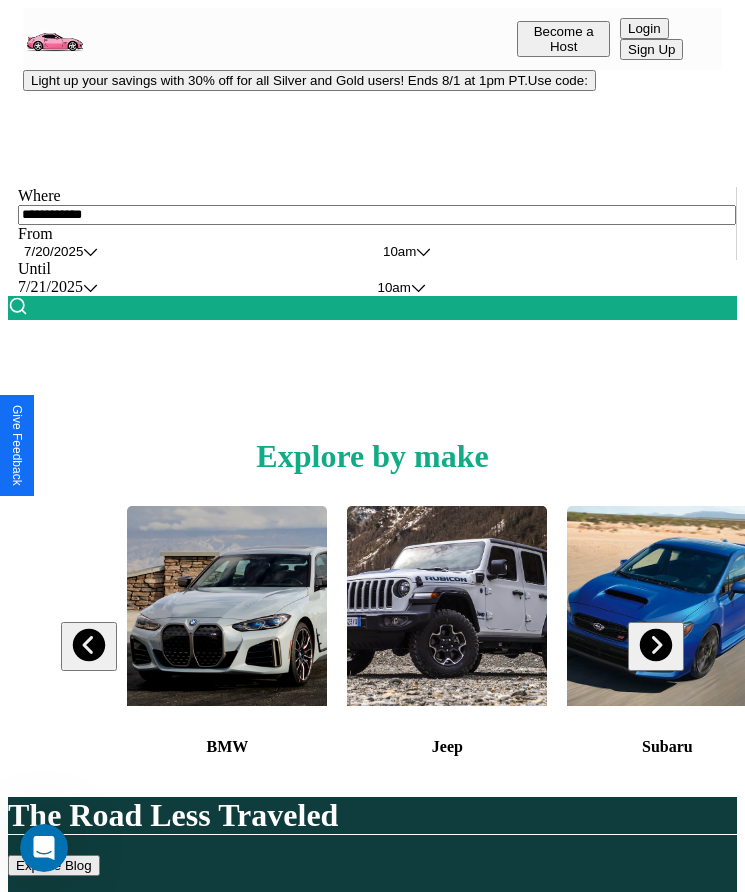click on "10am" at bounding box center (399, 251) 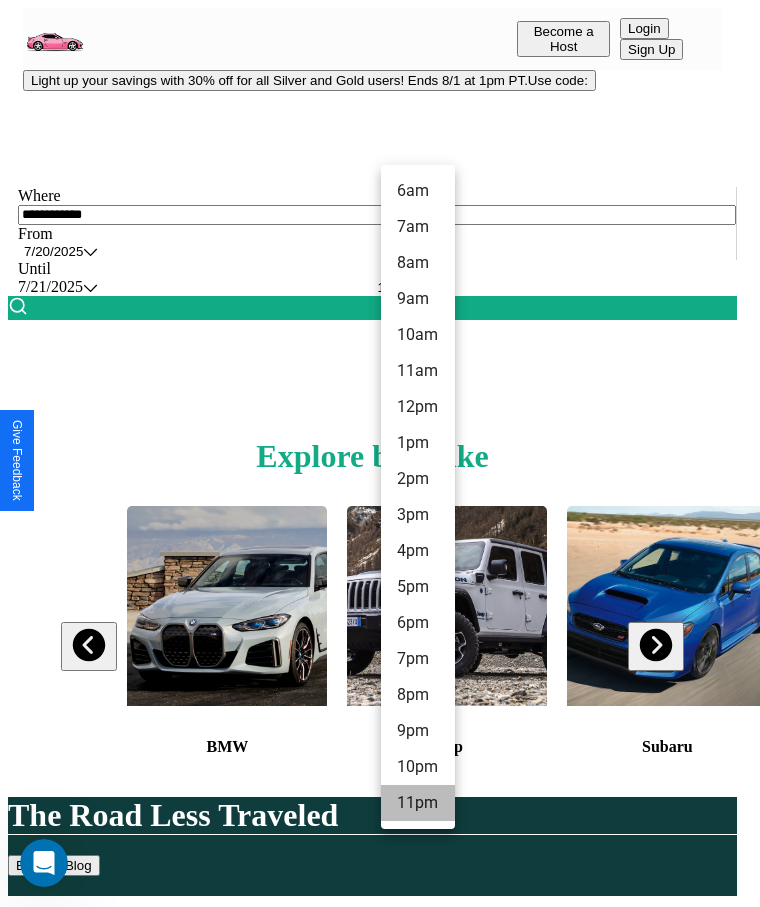 click on "11pm" at bounding box center [418, 803] 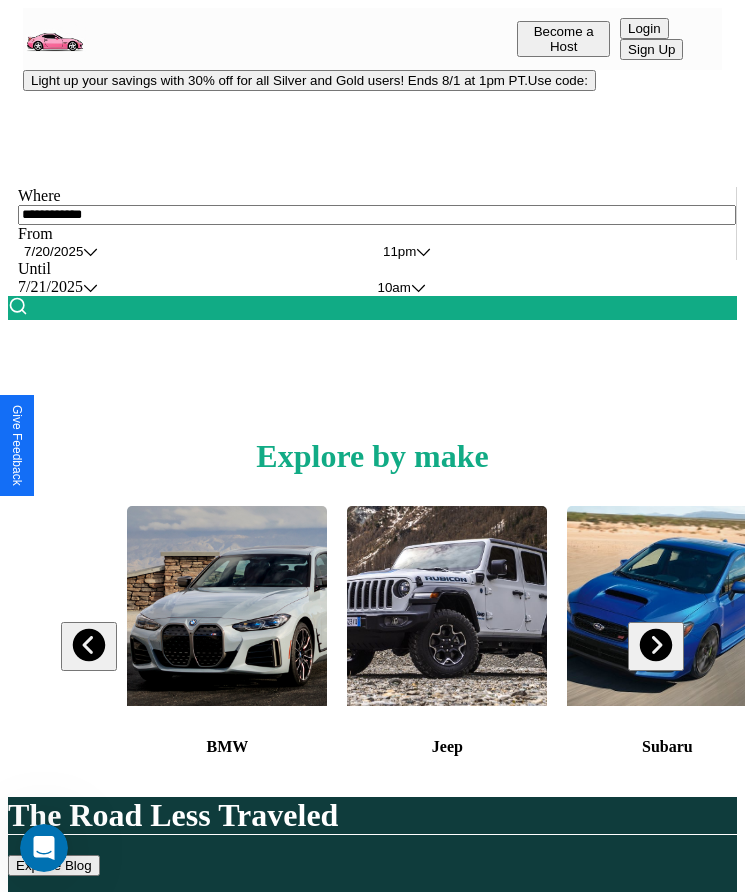click at bounding box center (18, 306) 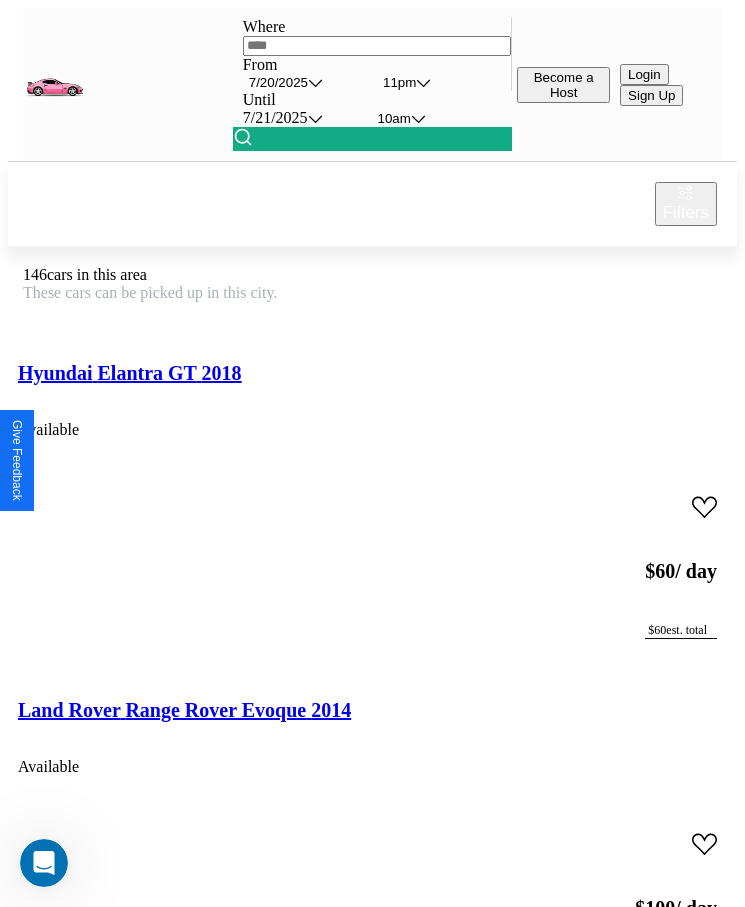 scroll, scrollTop: 50, scrollLeft: 0, axis: vertical 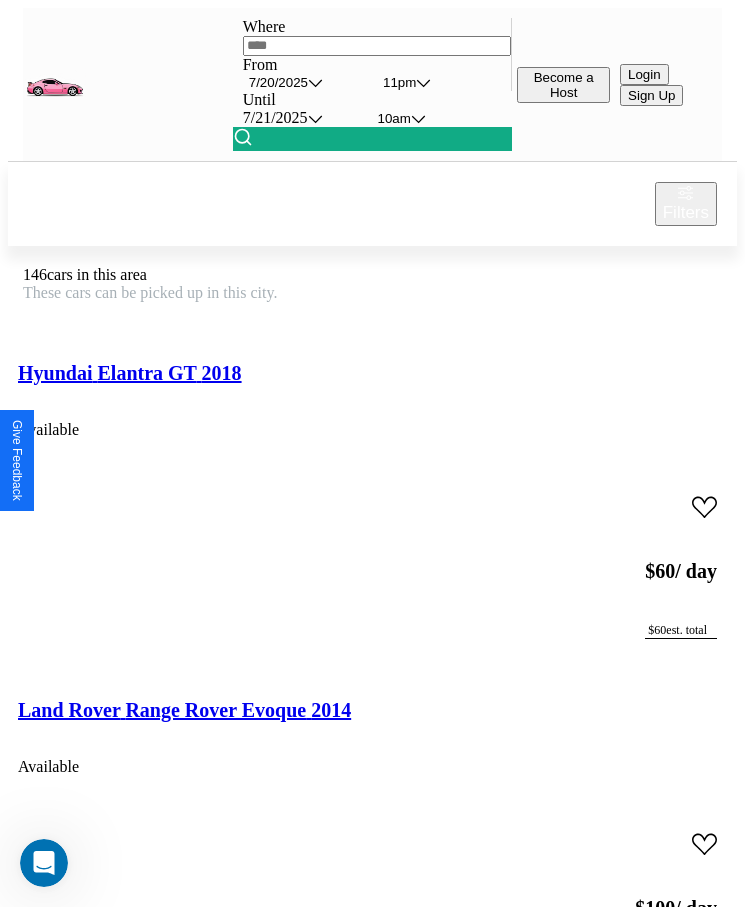 click on "Filters" at bounding box center [686, 213] 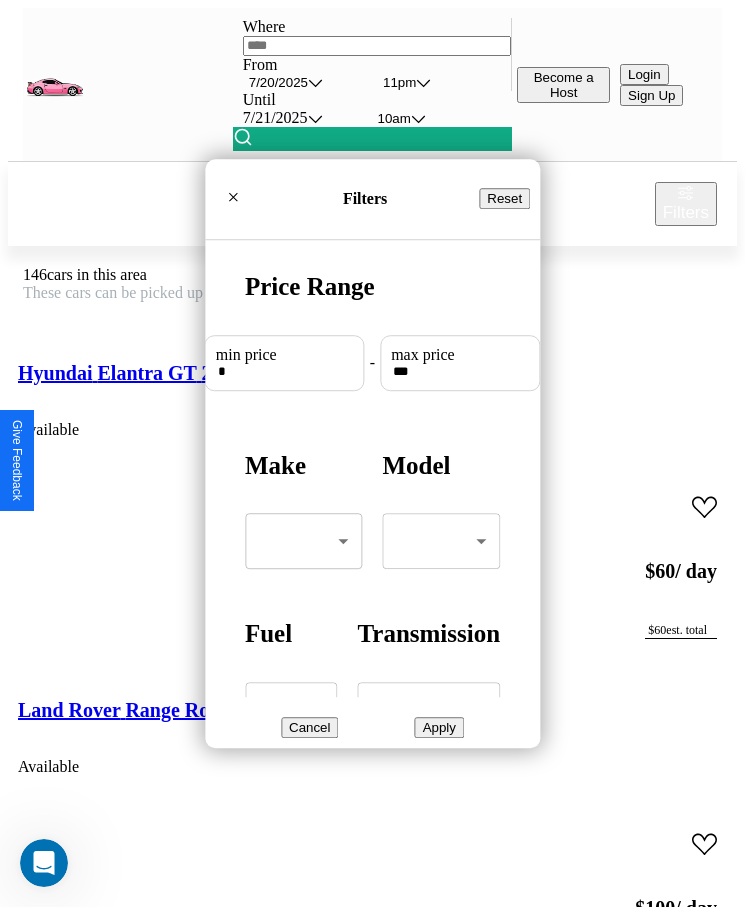 scroll, scrollTop: 85, scrollLeft: 0, axis: vertical 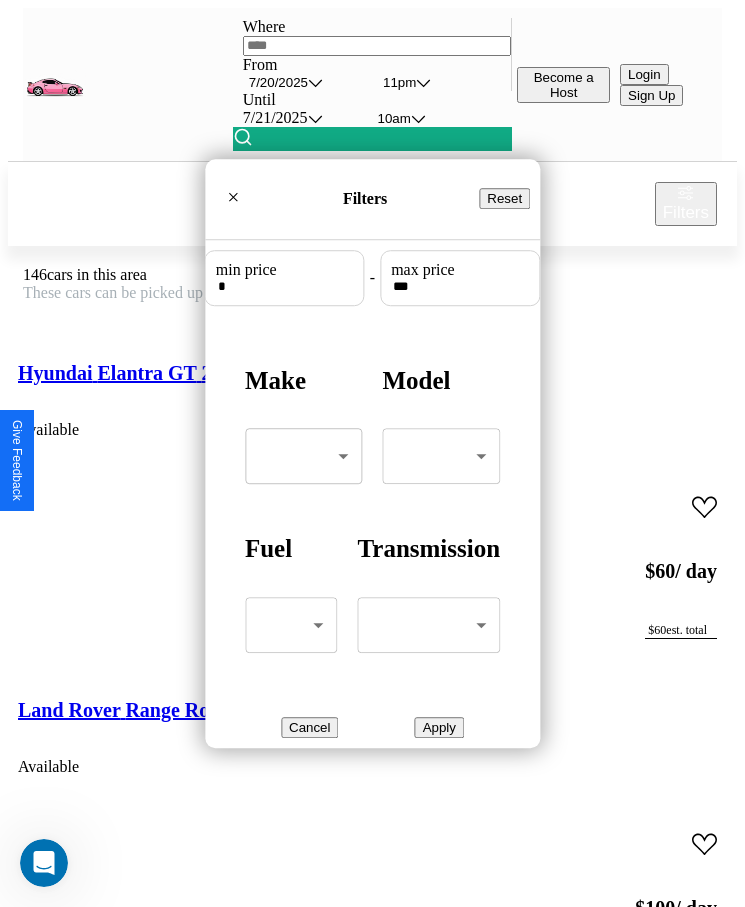 click on "CarGo Where From [DATE] [TIME] Until [DATE] [TIME] Become a Host Login Sign Up [CITY] Filters 146  cars in this area These cars can be picked up in this city. Toyota   Cressida   2018 Available $ 60  / day $ 60  est. total Land Rover   Range Rover Evoque   2014 Available $ 100  / day $ 100  est. total Volvo   S80   2020 Available $ 180  / day $ 180  est. total Alfa Romeo   164   2022 Unavailable $ 80  / day $ 80  est. total Subaru   Crosstrek   2019 Available $ 130  / day $ 130  est. total Infiniti   Q40   2020 Available $ 50  / day $ 50  est. total Audi   RS 6 Avant   2017 Available $ 200  / day $ 200  est. total BMW   K 1600 B   2020 Unavailable $ 160  / day $ 160  est. total Jaguar   XK   2014 Available $ 200  / day $ 200  est. total Mercedes   GLK-Class   2020 Available $ 180  / day $ 180  est. total Lexus   IS   2014 Unavailable $ 160  / day $ 160  est. total Maserati   Grancabrio   2023 Available $ 160  / day $ 160  est. total Maserati   Quattroporte   2024 Available $ 30  / day $ 30" at bounding box center (372, 24791) 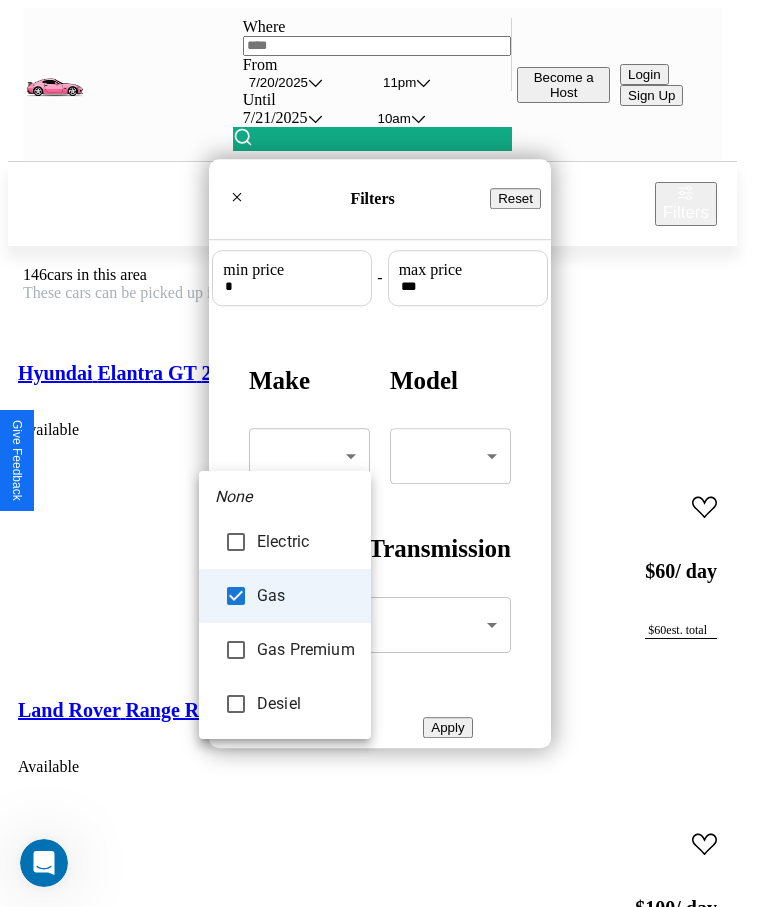 click at bounding box center [380, 453] 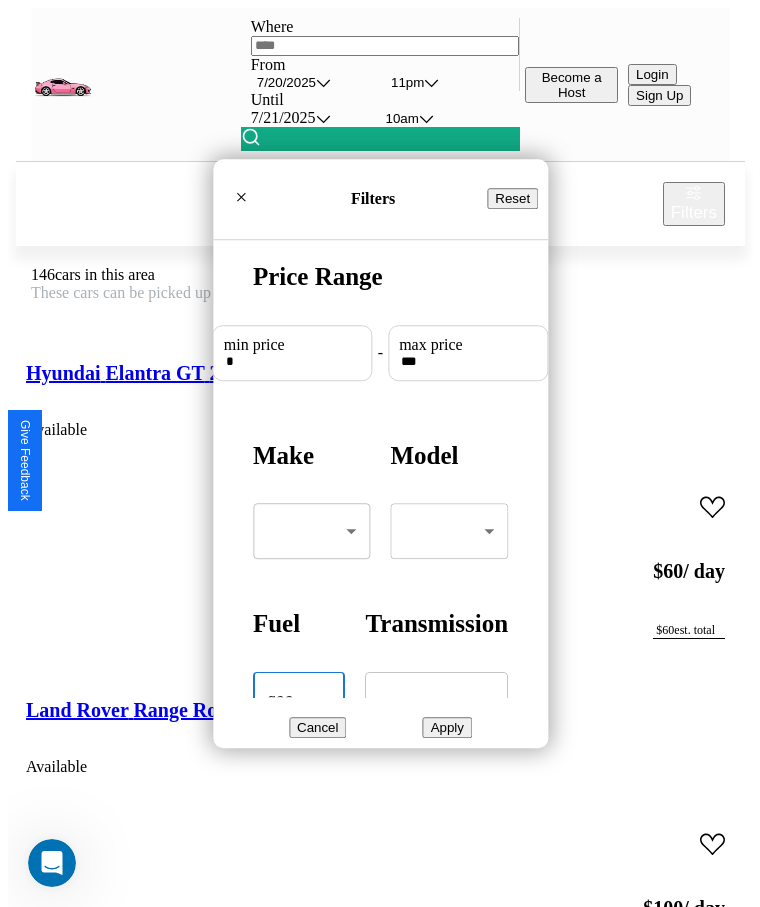 scroll, scrollTop: 0, scrollLeft: 0, axis: both 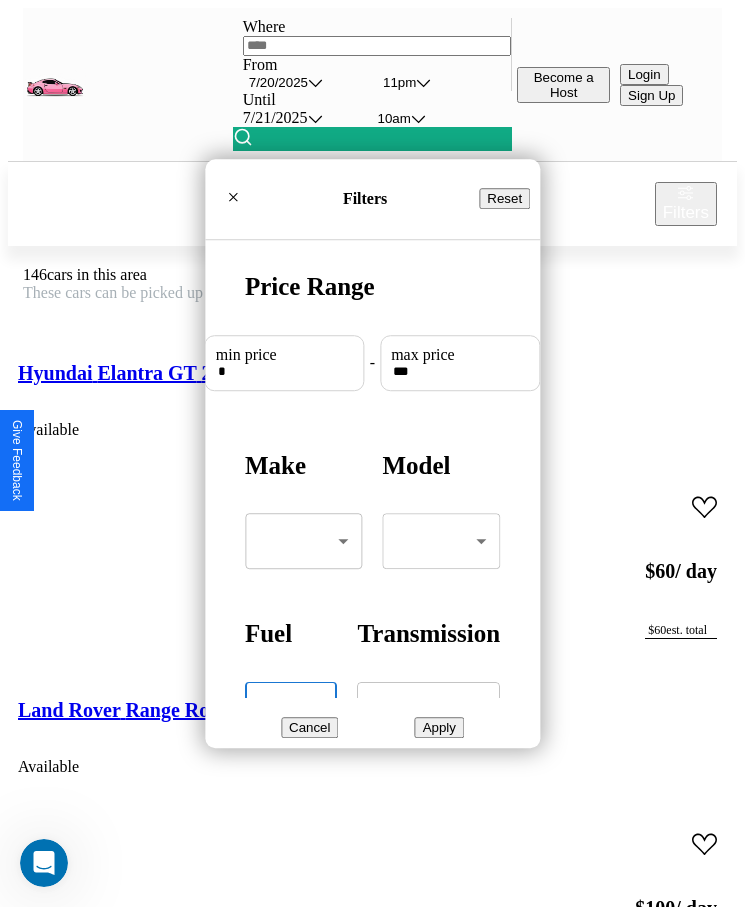 click on "CarGo Where From 7 / 20 / 2025 11pm Until 7 / 21 / 2025 10am Become a Host Login Sign Up Philadelphia Filters 146  cars in this area These cars can be picked up in this city. Hyundai   Elantra GT   2018 Available $ 60  / day $ 60  est. total Land Rover   Range Rover Evoque   2014 Available $ 100  / day $ 100  est. total Volvo   S80   2020 Available $ 180  / day $ 180  est. total Alfa Romeo   164   2022 Unavailable $ 80  / day $ 80  est. total Subaru   Crosstrek   2019 Available $ 130  / day $ 130  est. total Infiniti   Q40   2020 Available $ 50  / day $ 50  est. total Audi   RS 6 Avant   2017 Available $ 200  / day $ 200  est. total BMW   K 1600 B   2020 Unavailable $ 160  / day $ 160  est. total Jaguar   XK   2014 Available $ 200  / day $ 200  est. total Mercedes   GLK-Class   2020 Available $ 180  / day $ 180  est. total Lexus   IS   2014 Unavailable $ 160  / day $ 160  est. total Maserati   Grancabrio   2023 Available $ 160  / day $ 160  est. total Maserati   Quattroporte   2024 Available $ 30  / day $ 30" at bounding box center [372, 24791] 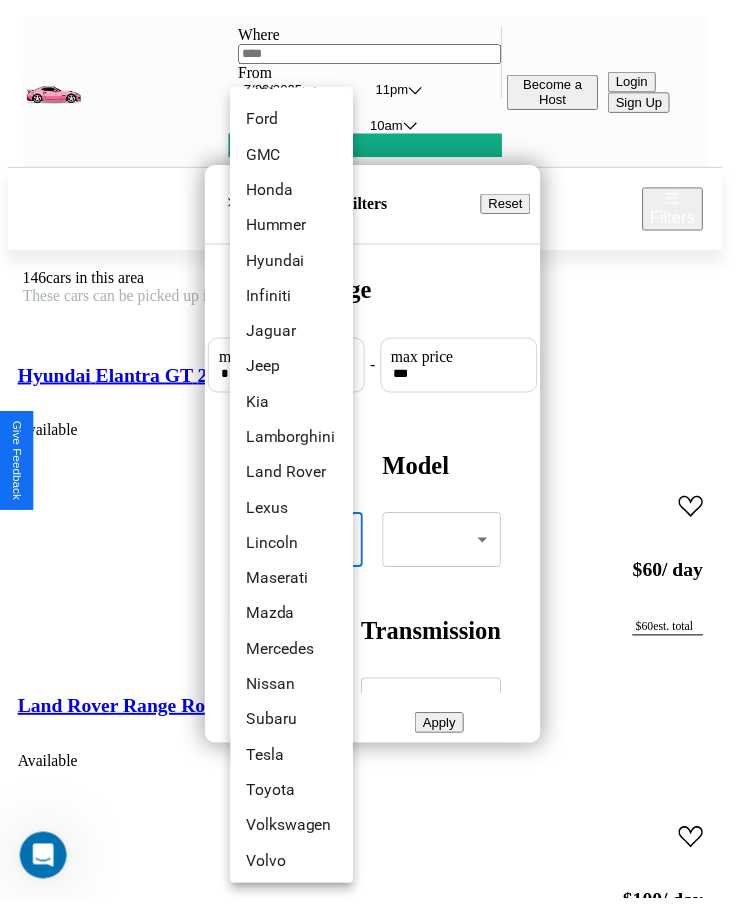 scroll, scrollTop: 501, scrollLeft: 0, axis: vertical 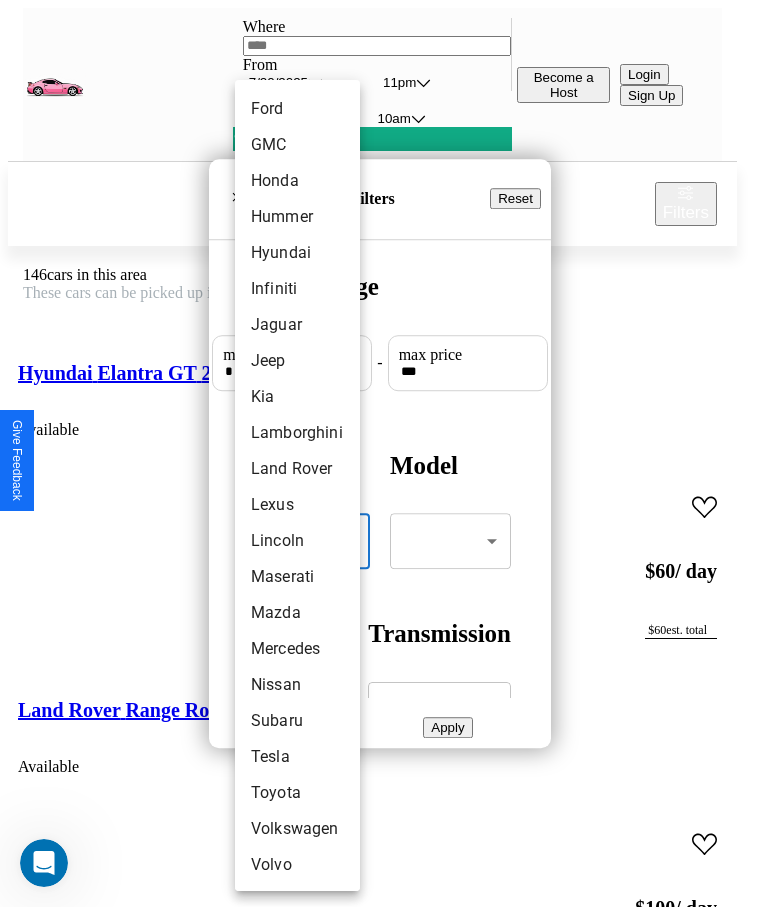 click on "Volkswagen" at bounding box center (297, 829) 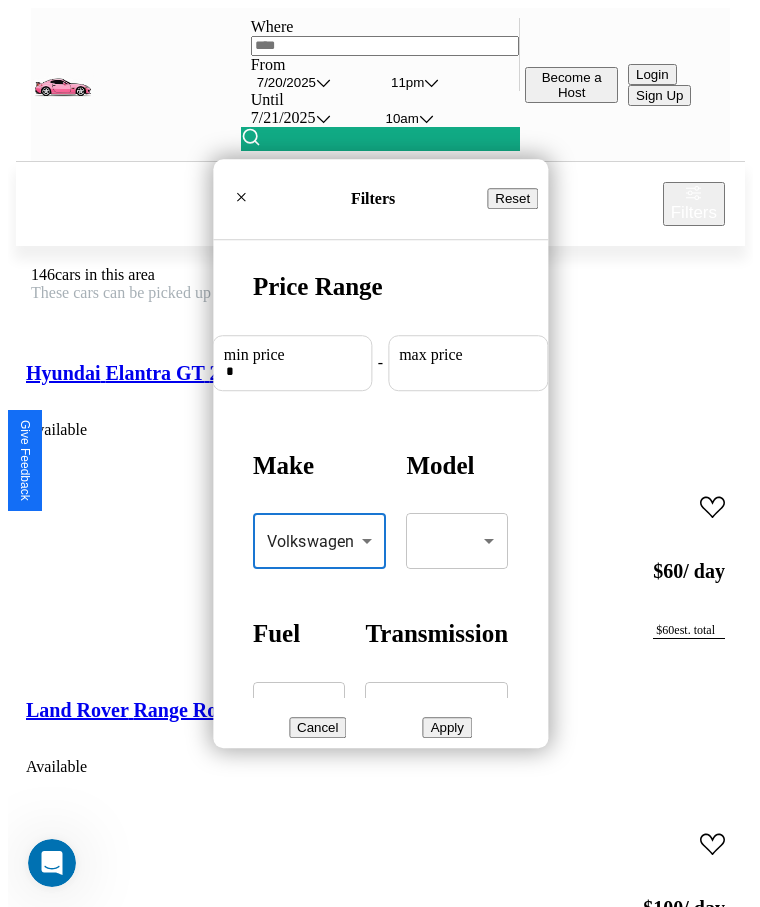 scroll, scrollTop: 0, scrollLeft: 74, axis: horizontal 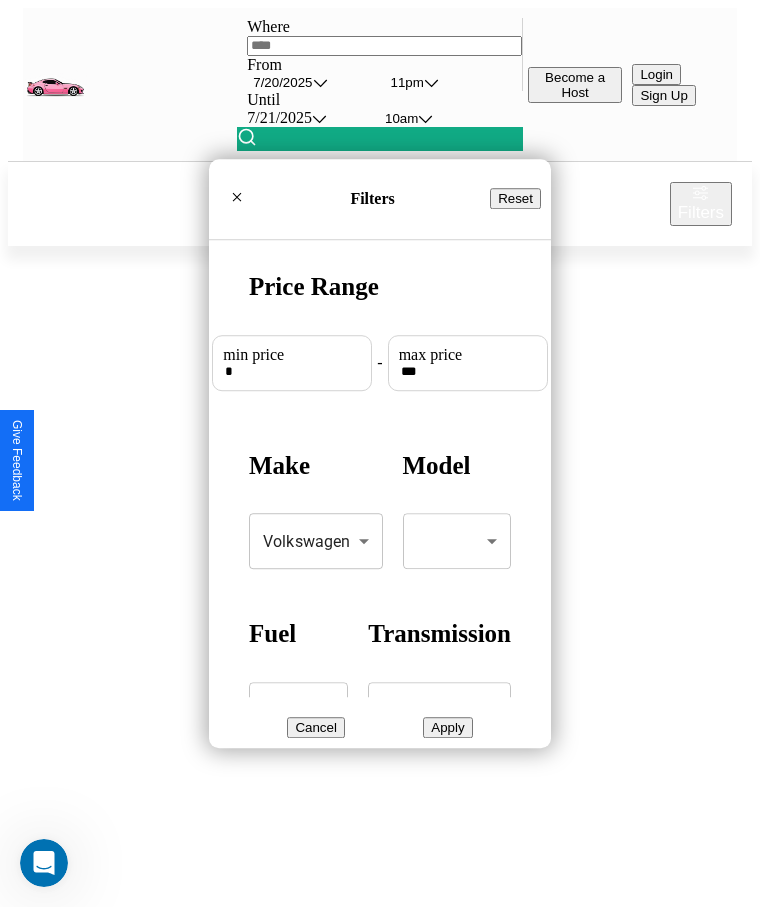 type on "***" 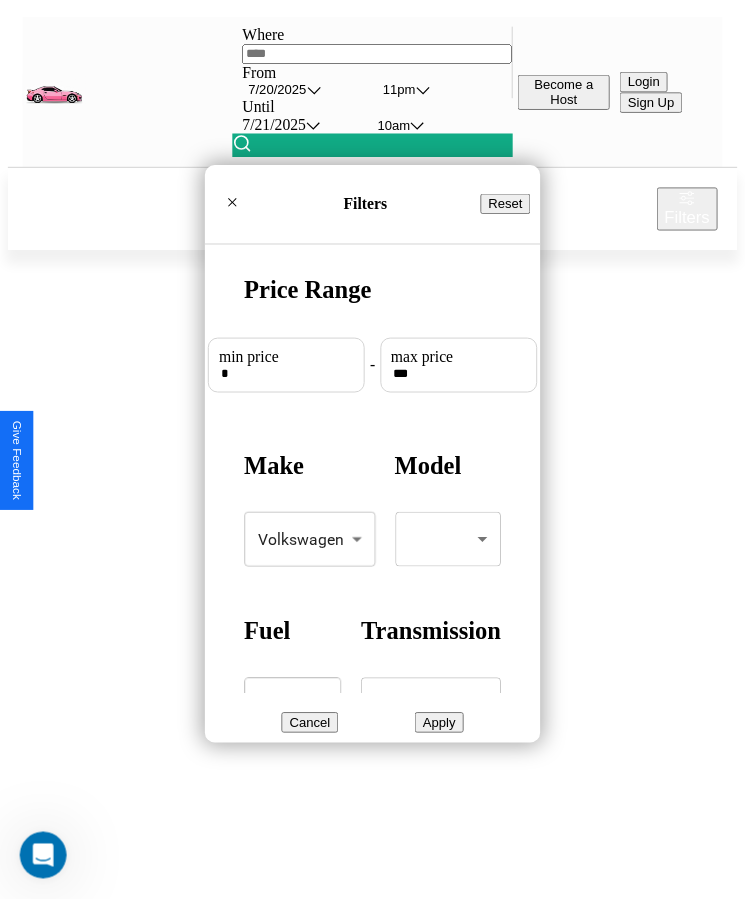 scroll, scrollTop: 0, scrollLeft: 0, axis: both 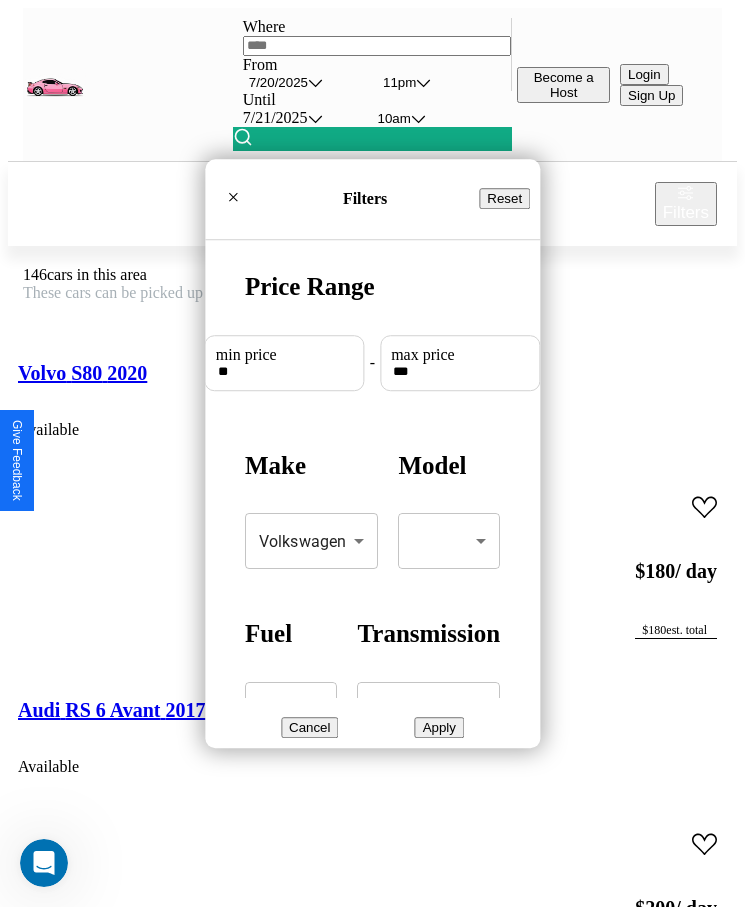 type on "**" 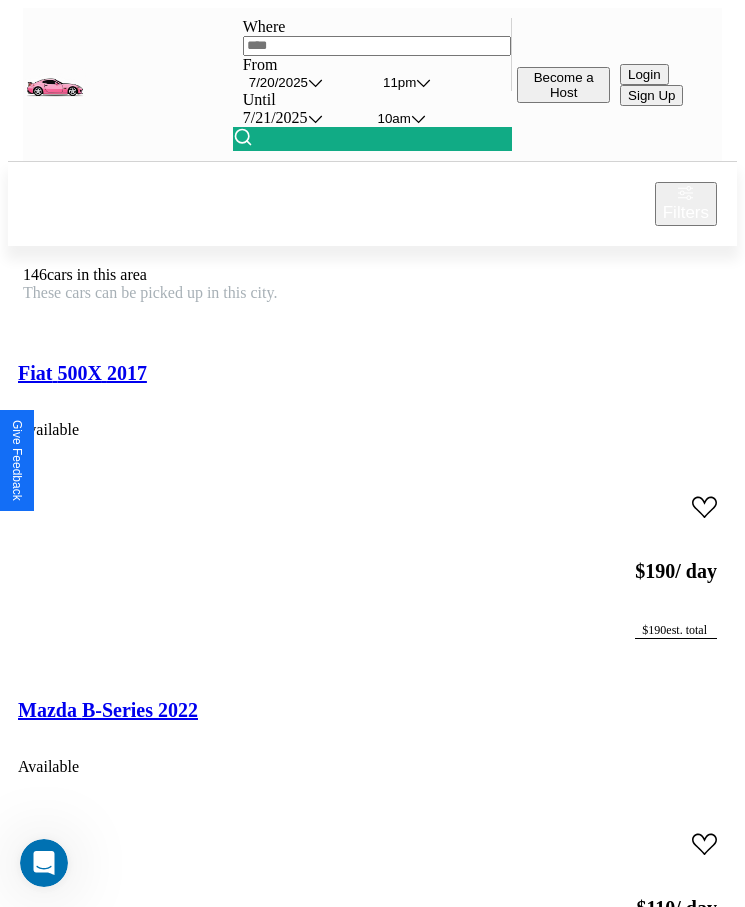 scroll, scrollTop: 41, scrollLeft: 0, axis: vertical 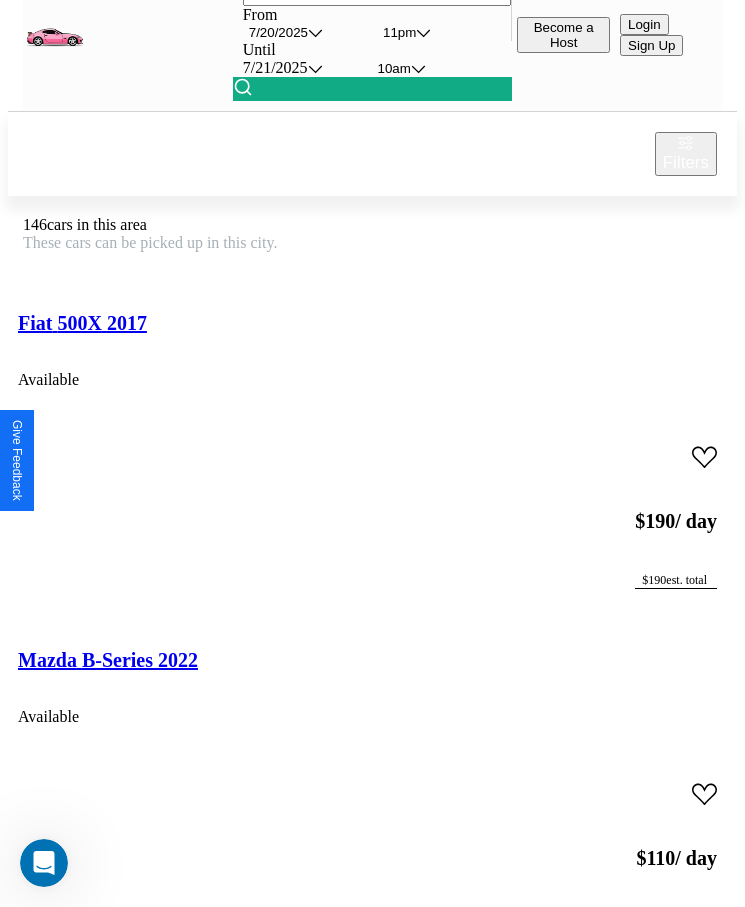 click on "Volvo   WXR   2016" at bounding box center (91, 25598) 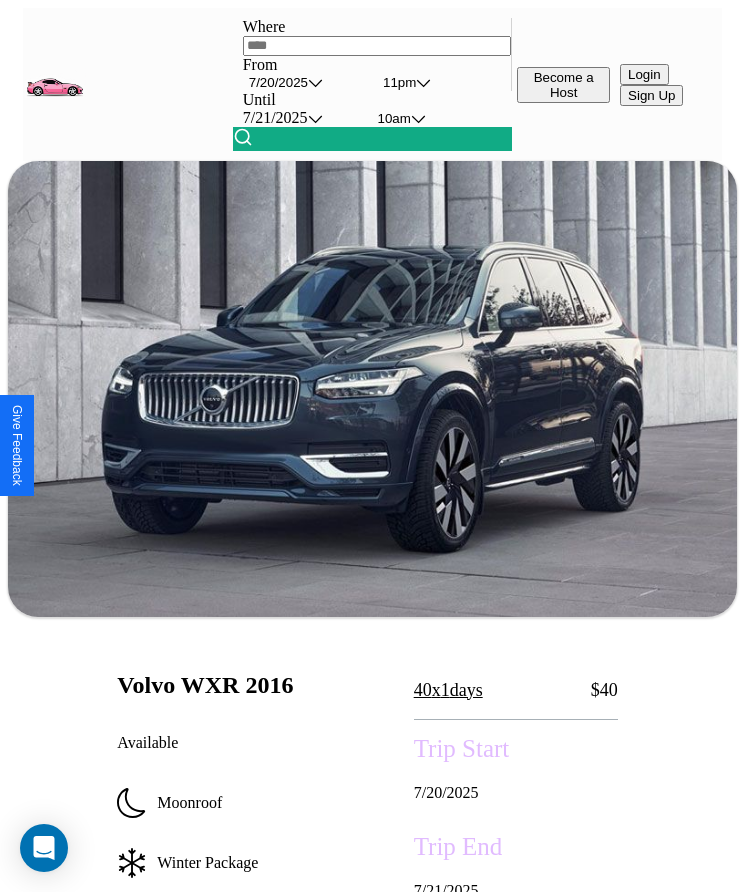 scroll, scrollTop: 901, scrollLeft: 0, axis: vertical 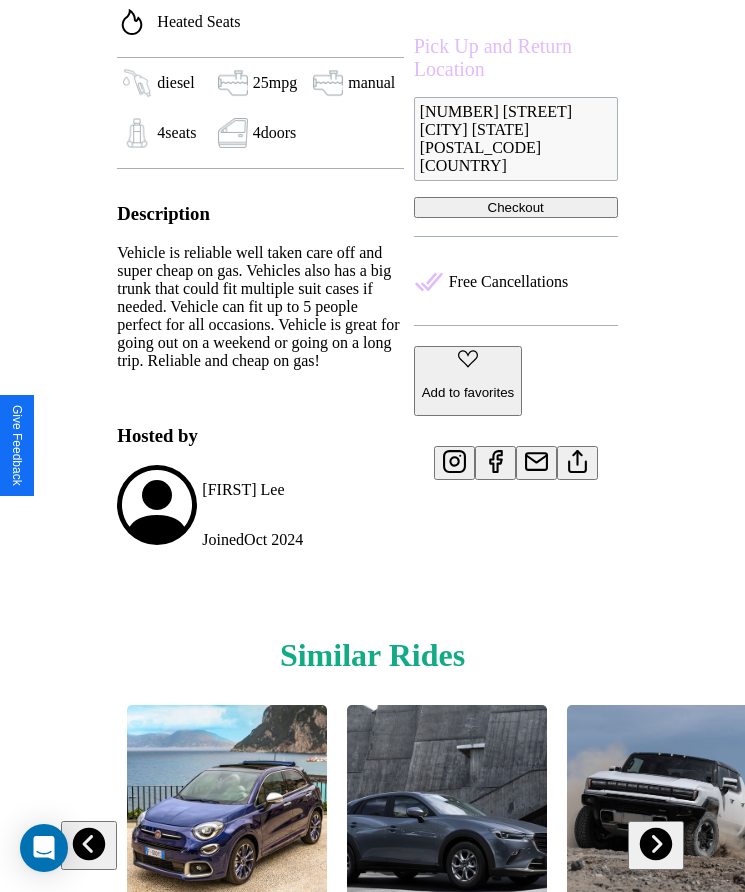 click at bounding box center (655, 844) 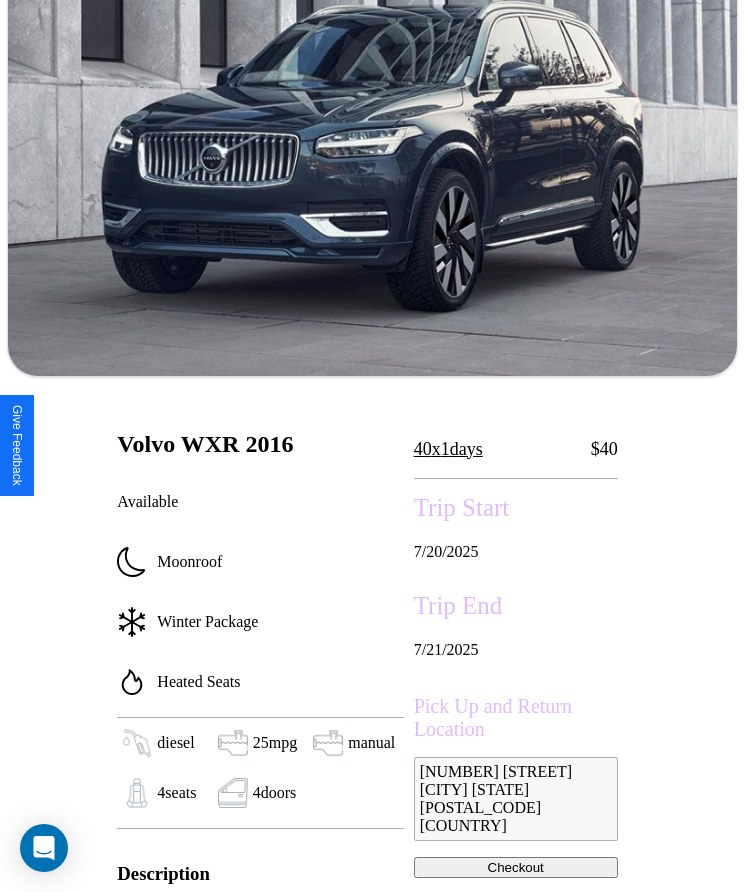 scroll, scrollTop: 162, scrollLeft: 0, axis: vertical 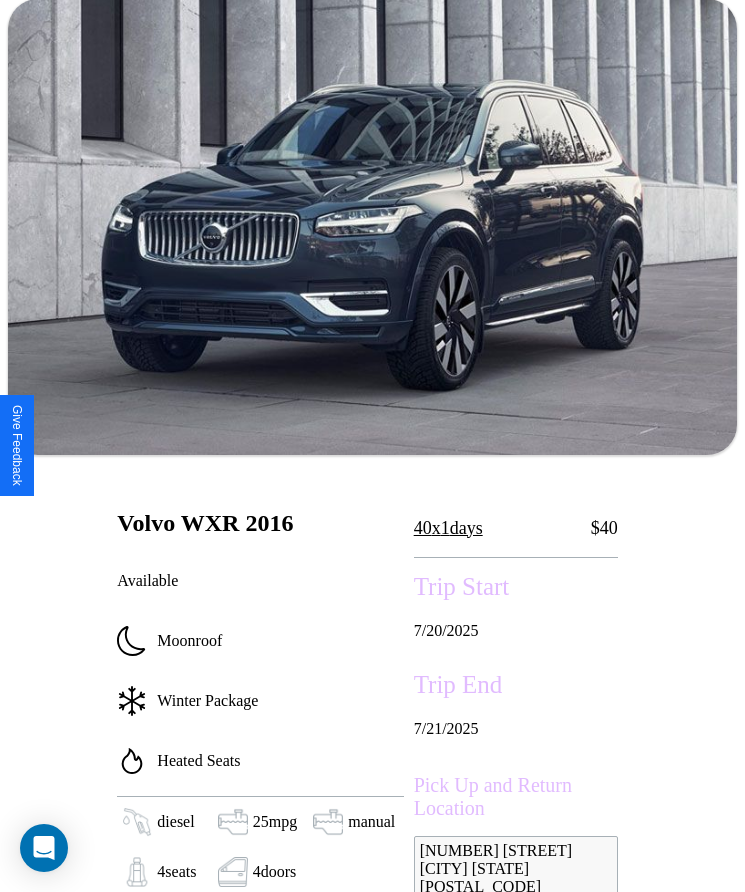 click on "[NUMBER] x [NUMBER] days" at bounding box center [448, 528] 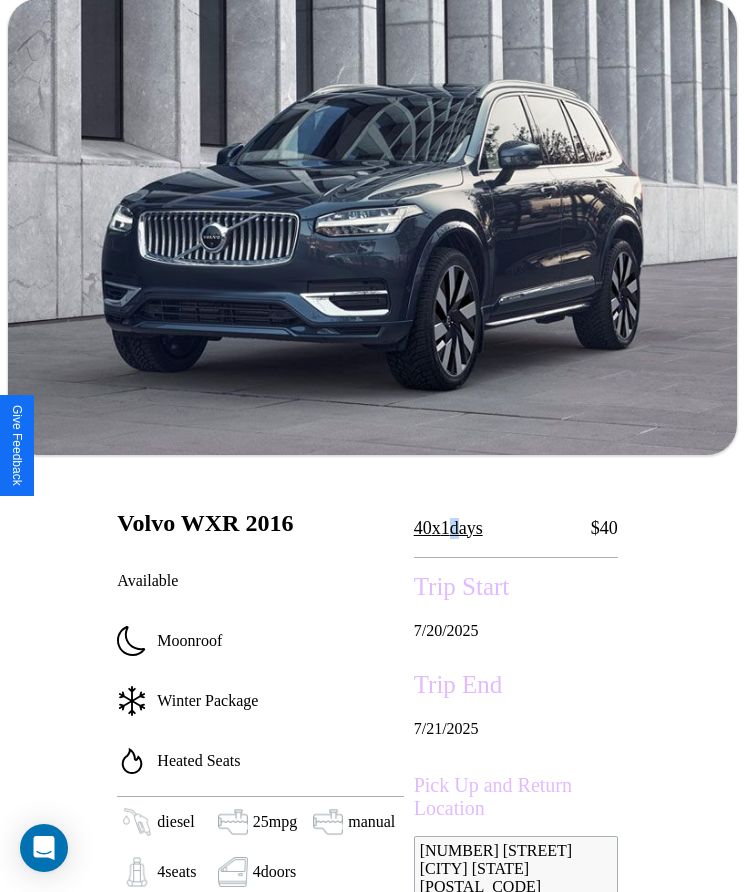 click on "[NUMBER] x [NUMBER] days" at bounding box center [448, 528] 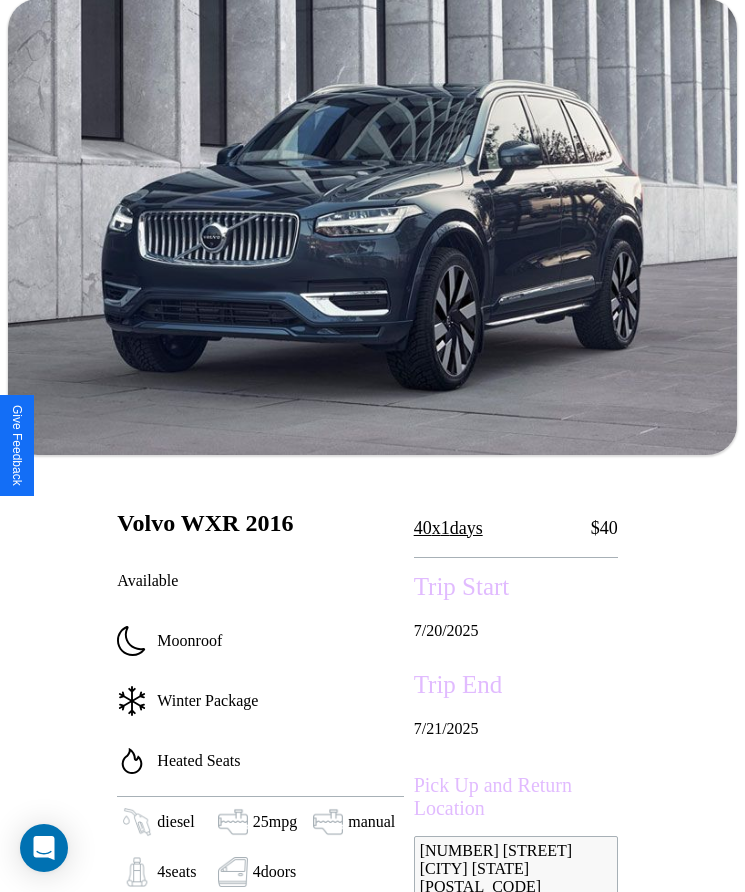 click on "[NUMBER] x [NUMBER] days" at bounding box center (448, 528) 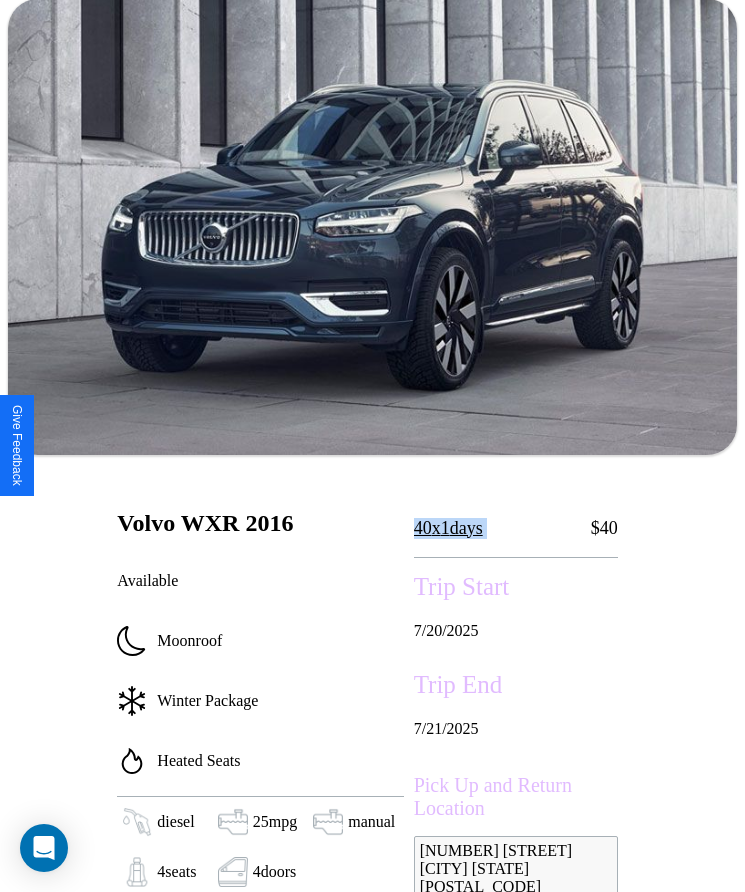 click on "[NUMBER] x [NUMBER] days" at bounding box center [448, 528] 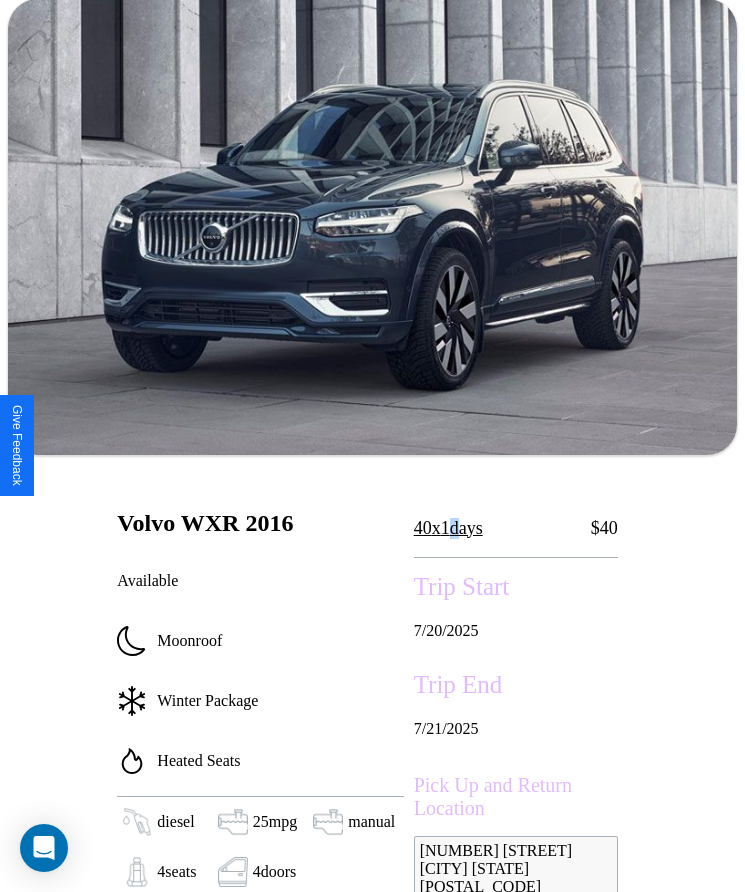 click on "[NUMBER] x [NUMBER] days" at bounding box center [448, 528] 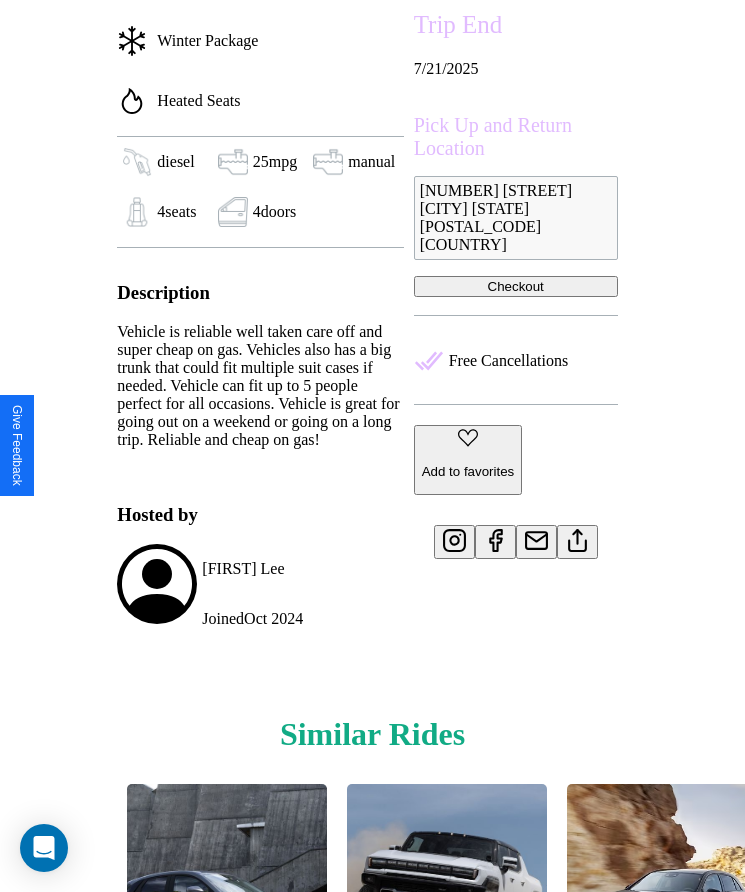 scroll, scrollTop: 901, scrollLeft: 0, axis: vertical 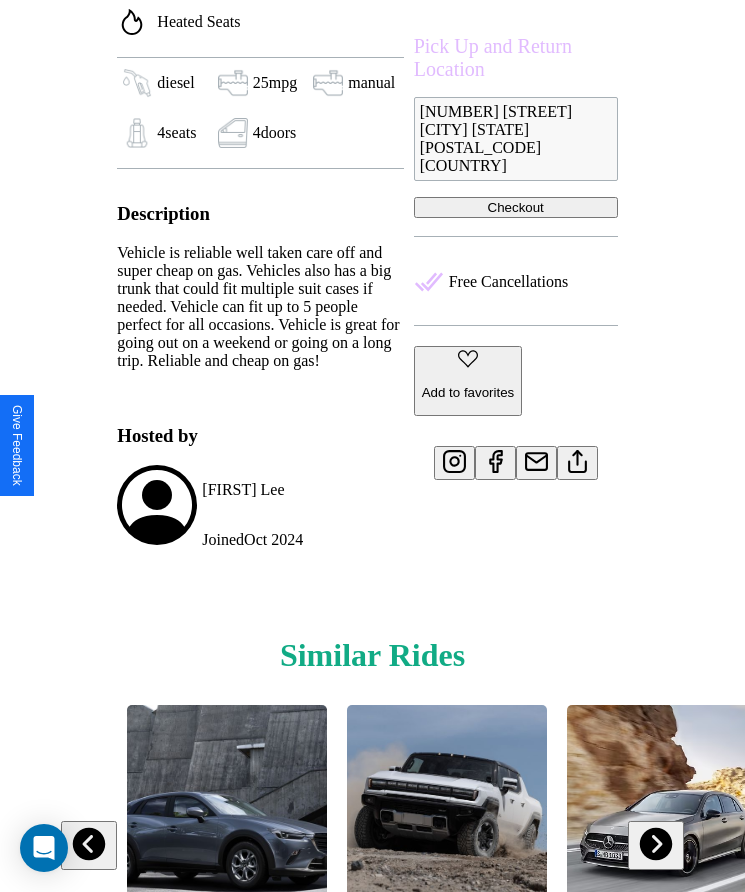 click at bounding box center [655, 844] 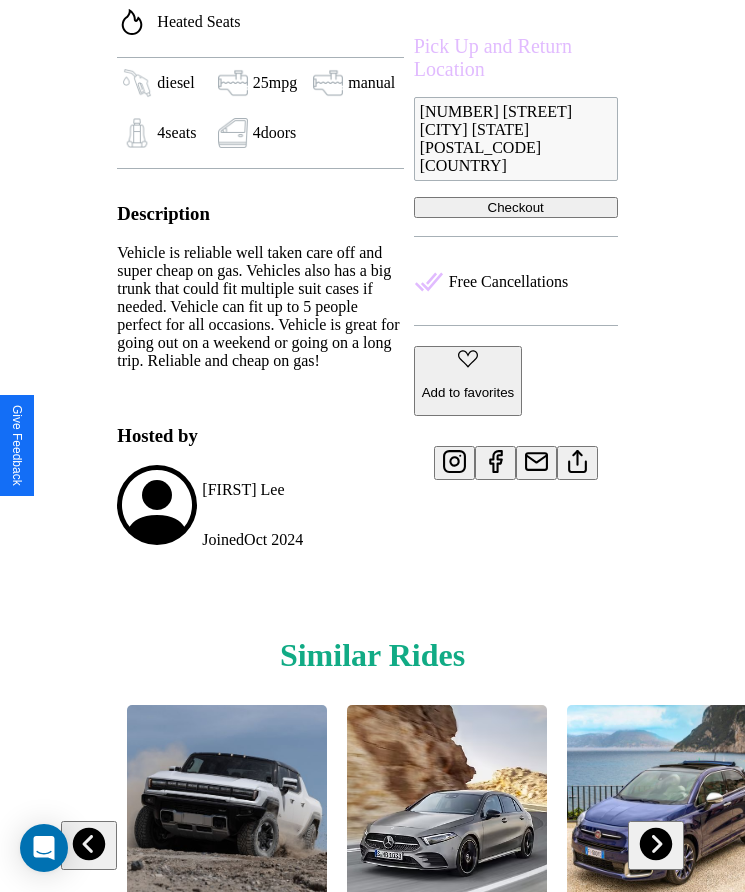 click at bounding box center (655, 844) 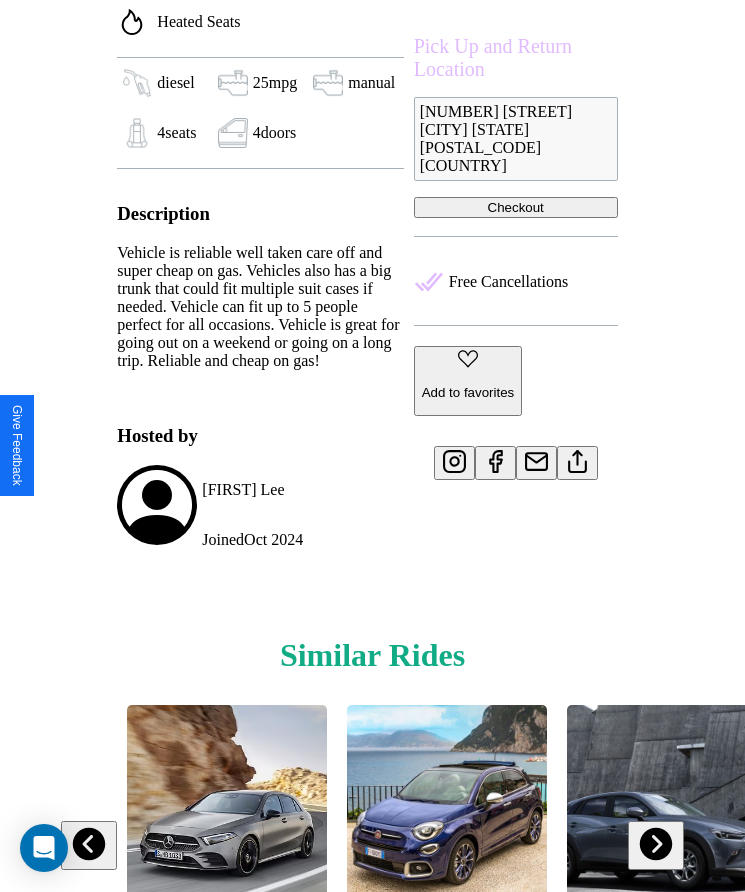 click at bounding box center (89, 844) 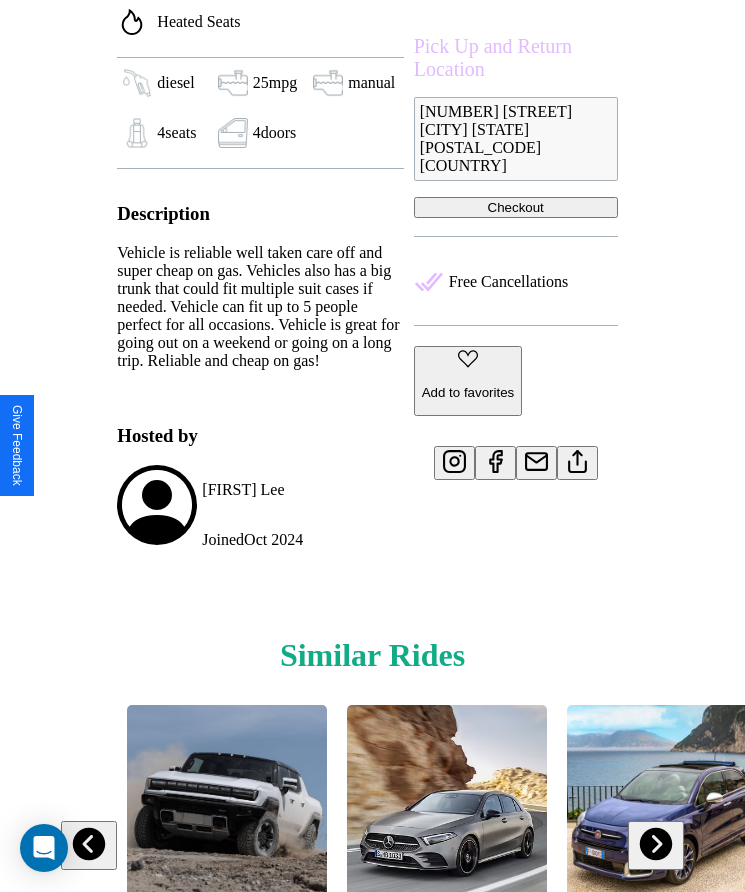 click at bounding box center (655, 844) 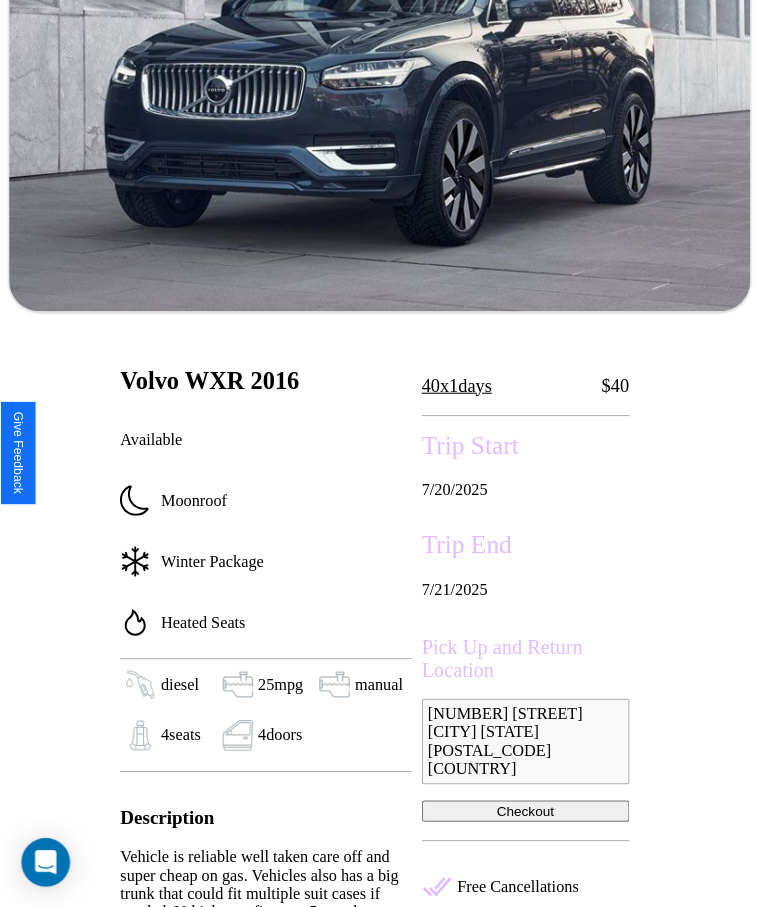 scroll, scrollTop: 248, scrollLeft: 0, axis: vertical 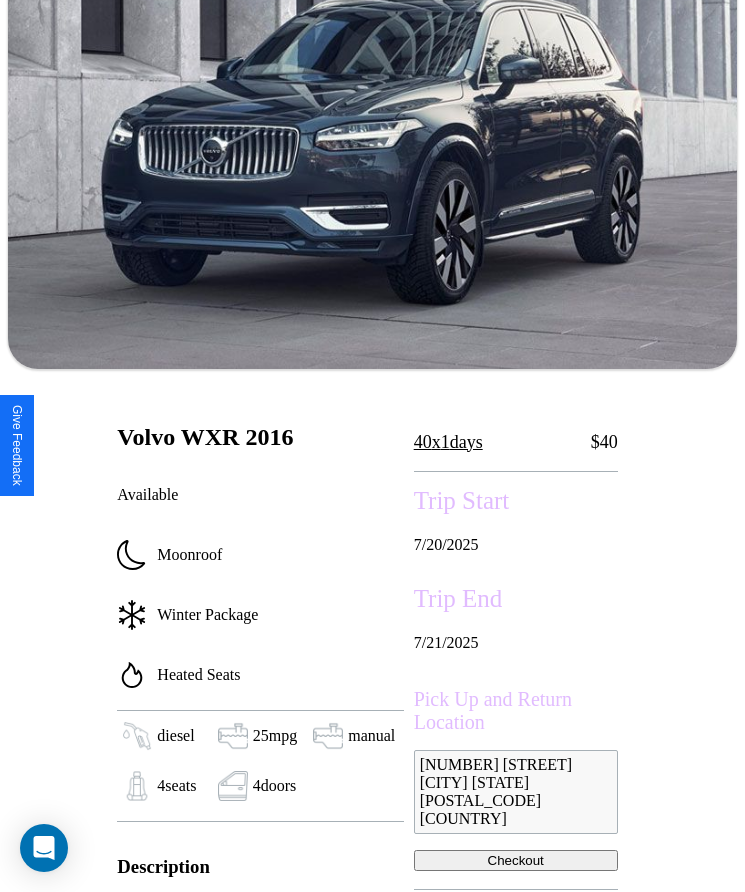 click on "[DATE]" at bounding box center (516, 545) 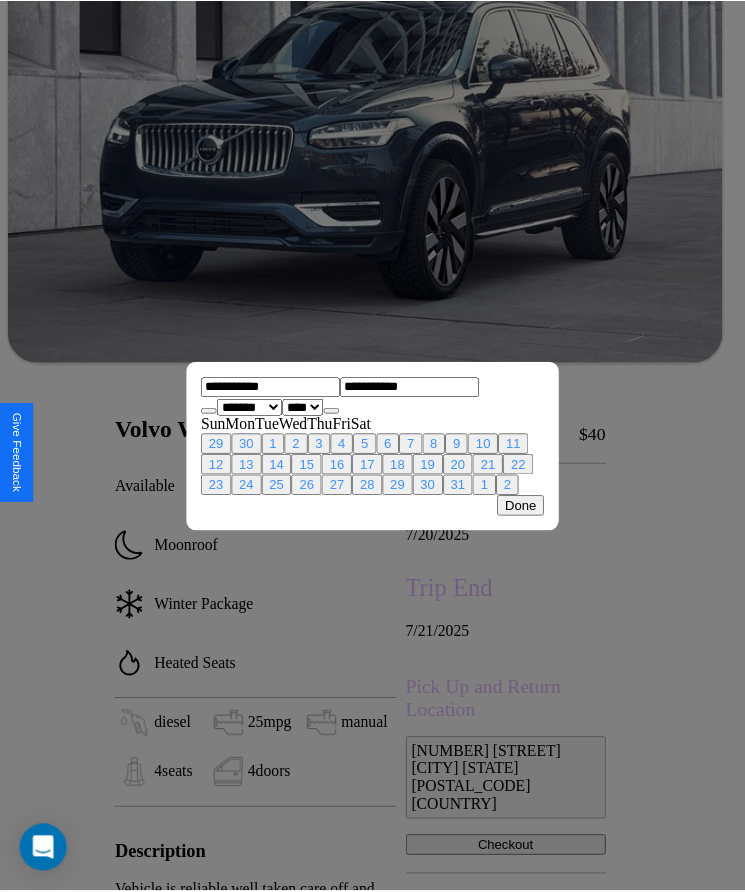scroll, scrollTop: 0, scrollLeft: 0, axis: both 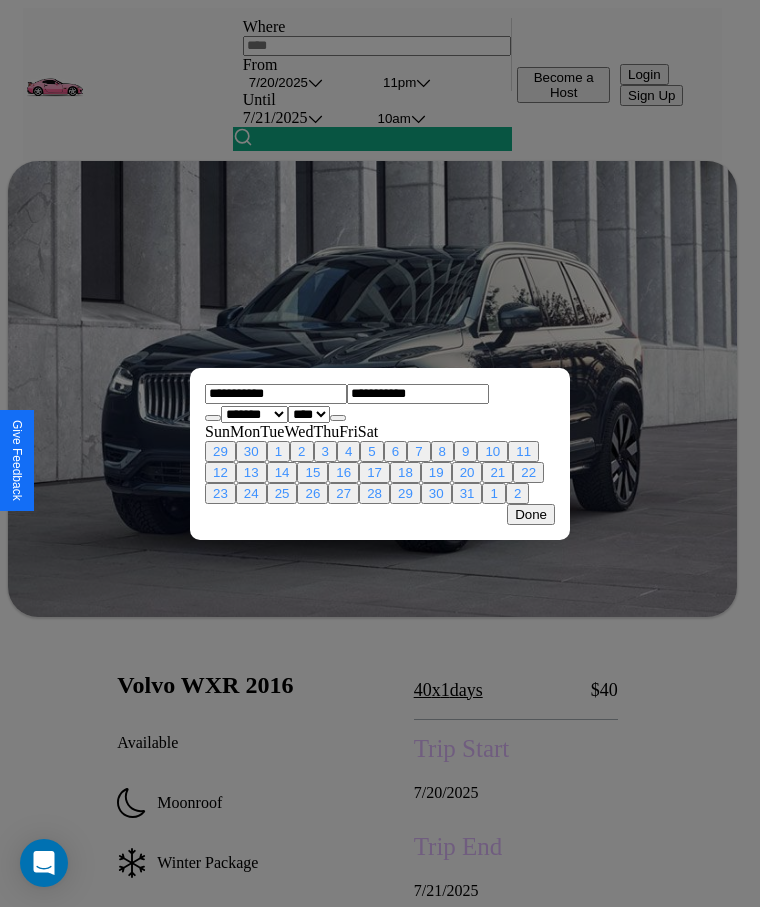 click at bounding box center [380, 453] 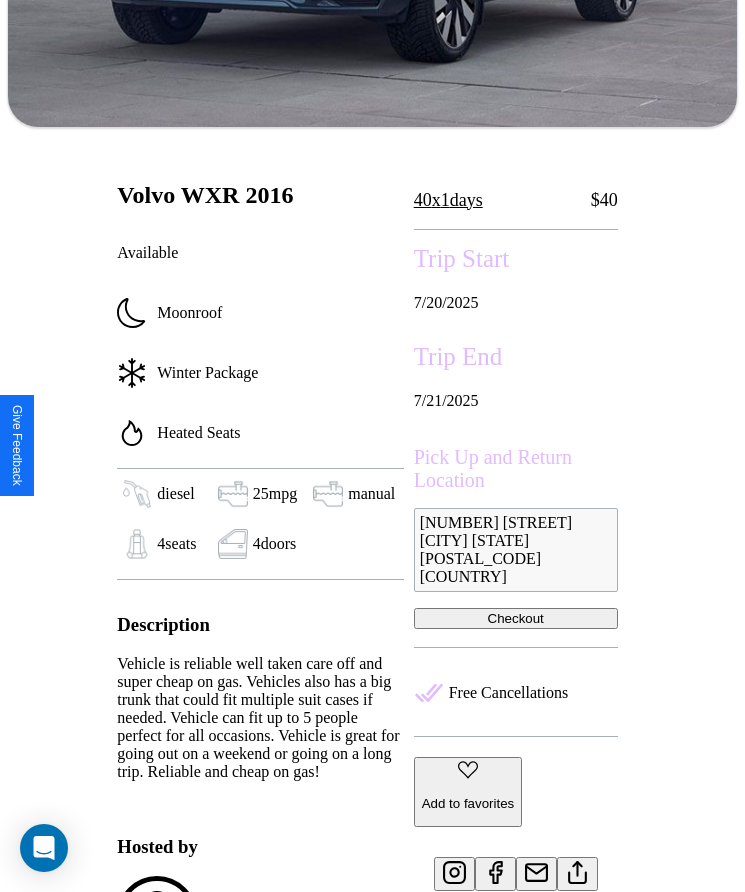 scroll, scrollTop: 553, scrollLeft: 0, axis: vertical 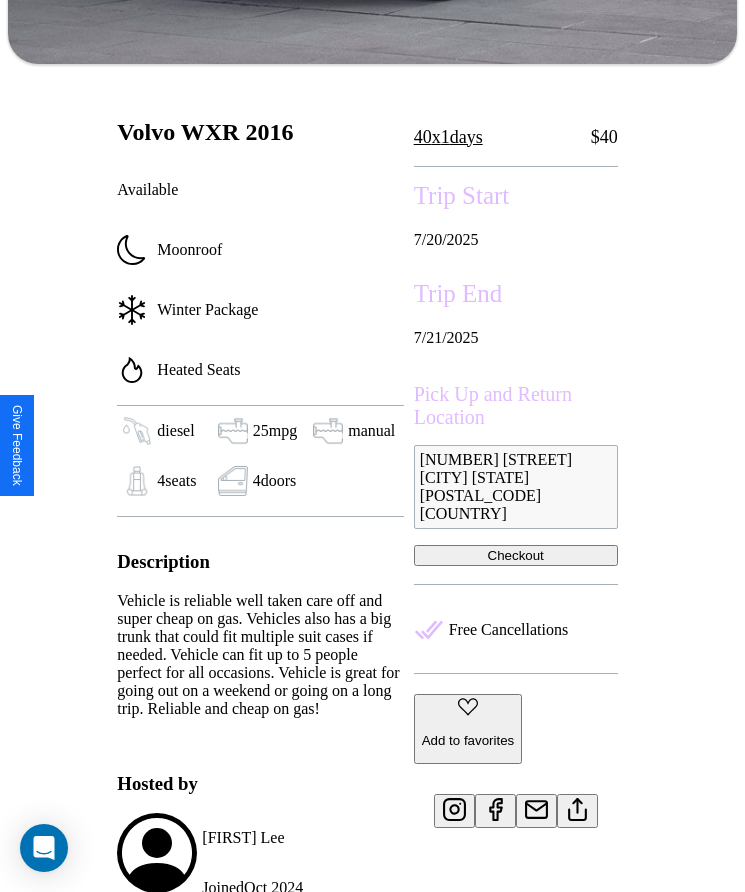 click on "Checkout" at bounding box center (516, 555) 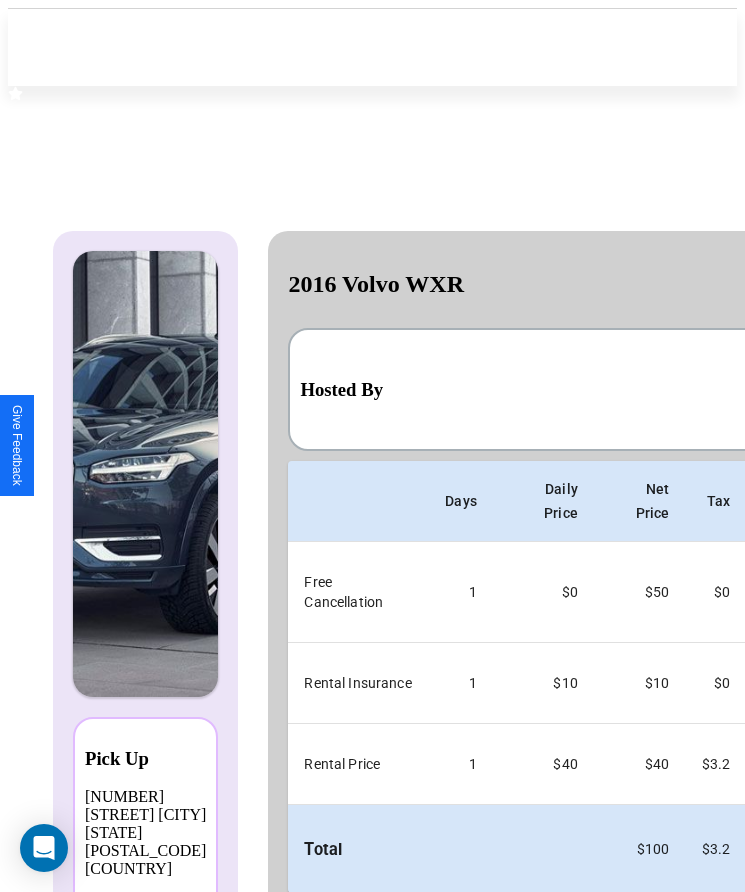 scroll, scrollTop: 0, scrollLeft: 137, axis: horizontal 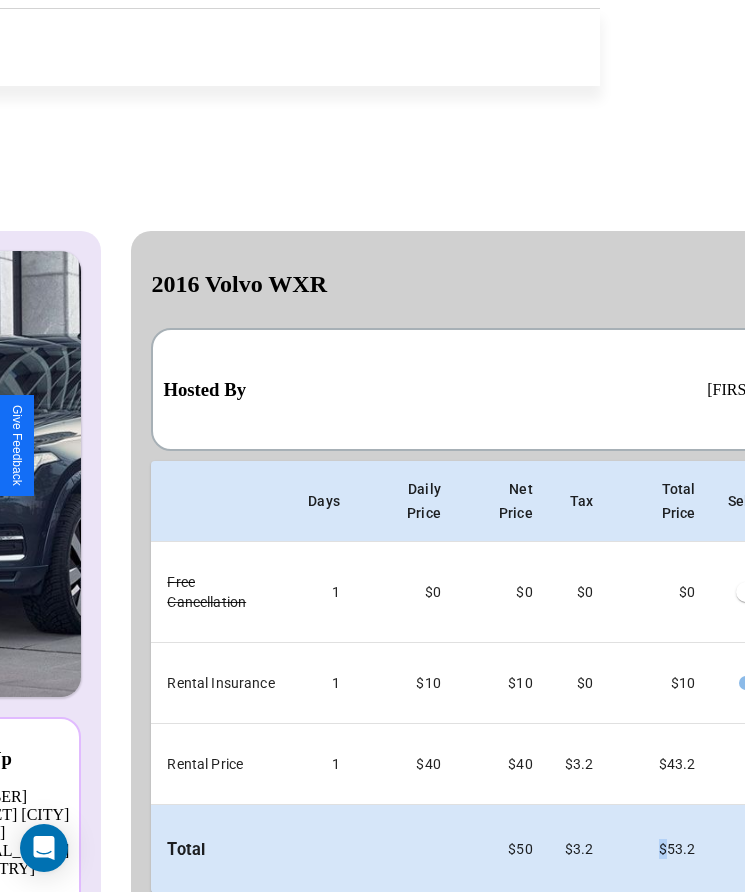 click on "Checkout" at bounding box center (703, 933) 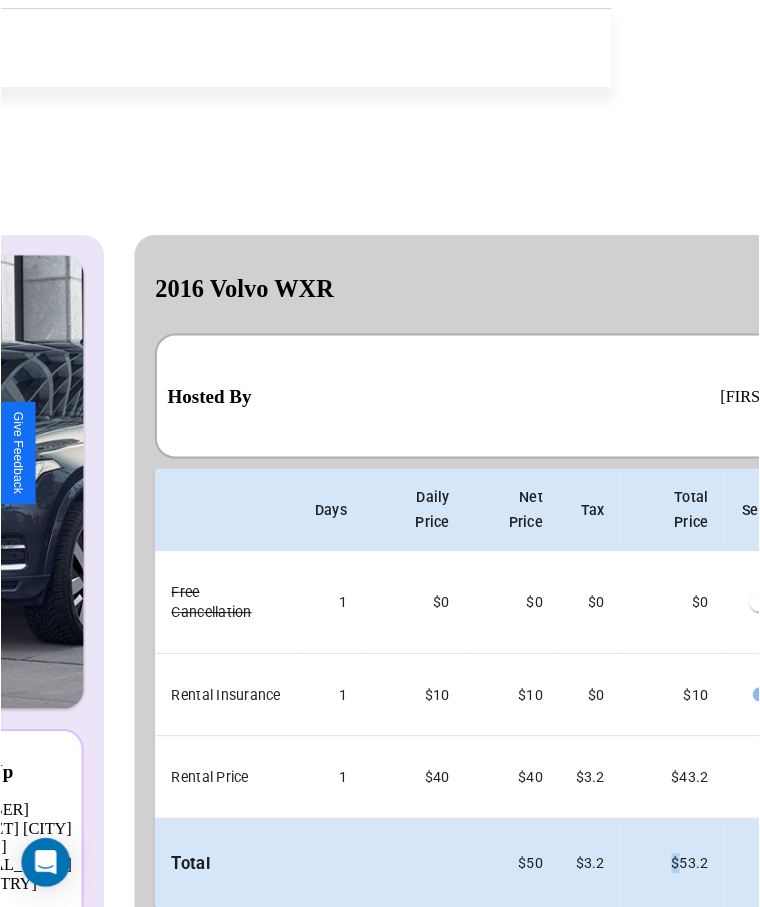 scroll, scrollTop: 0, scrollLeft: 0, axis: both 